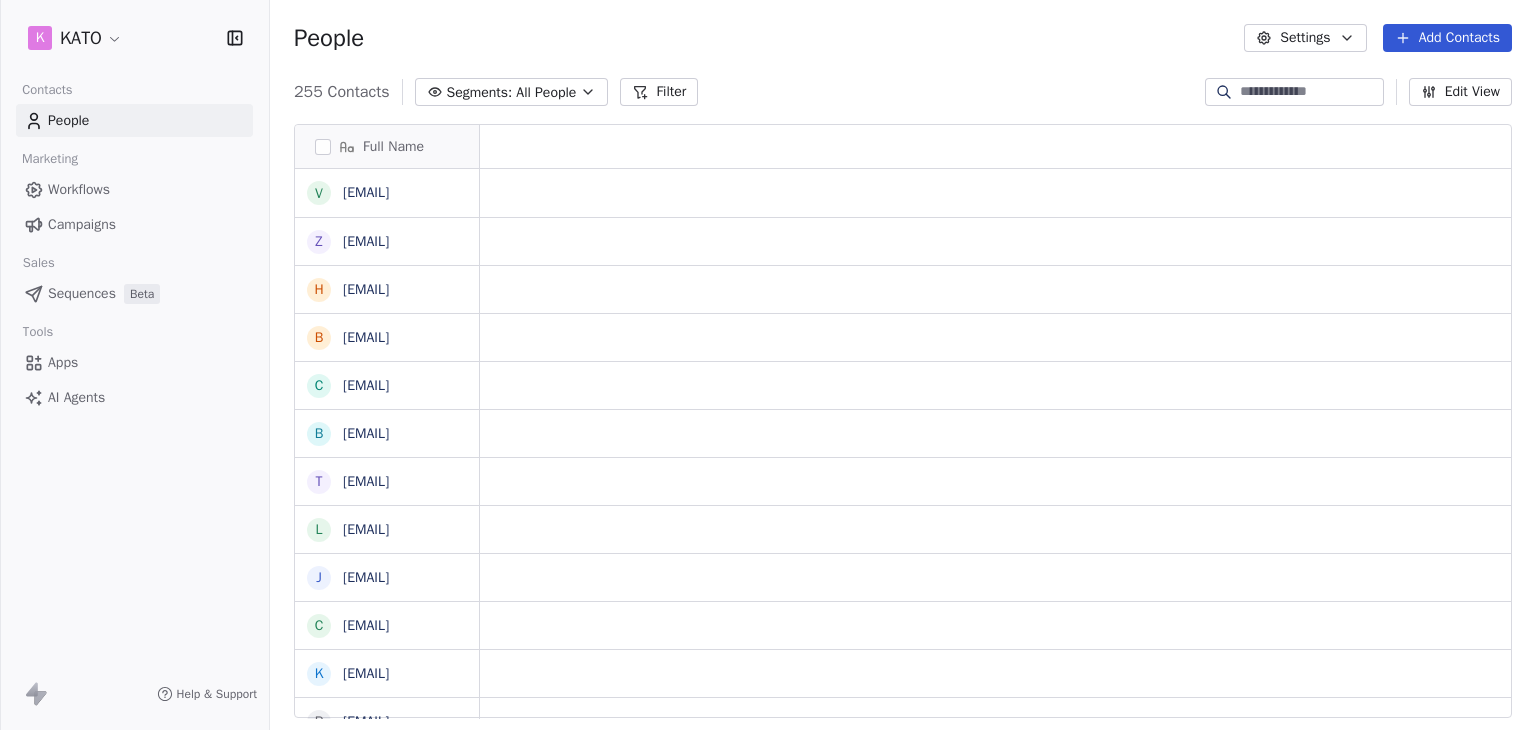scroll, scrollTop: 0, scrollLeft: 0, axis: both 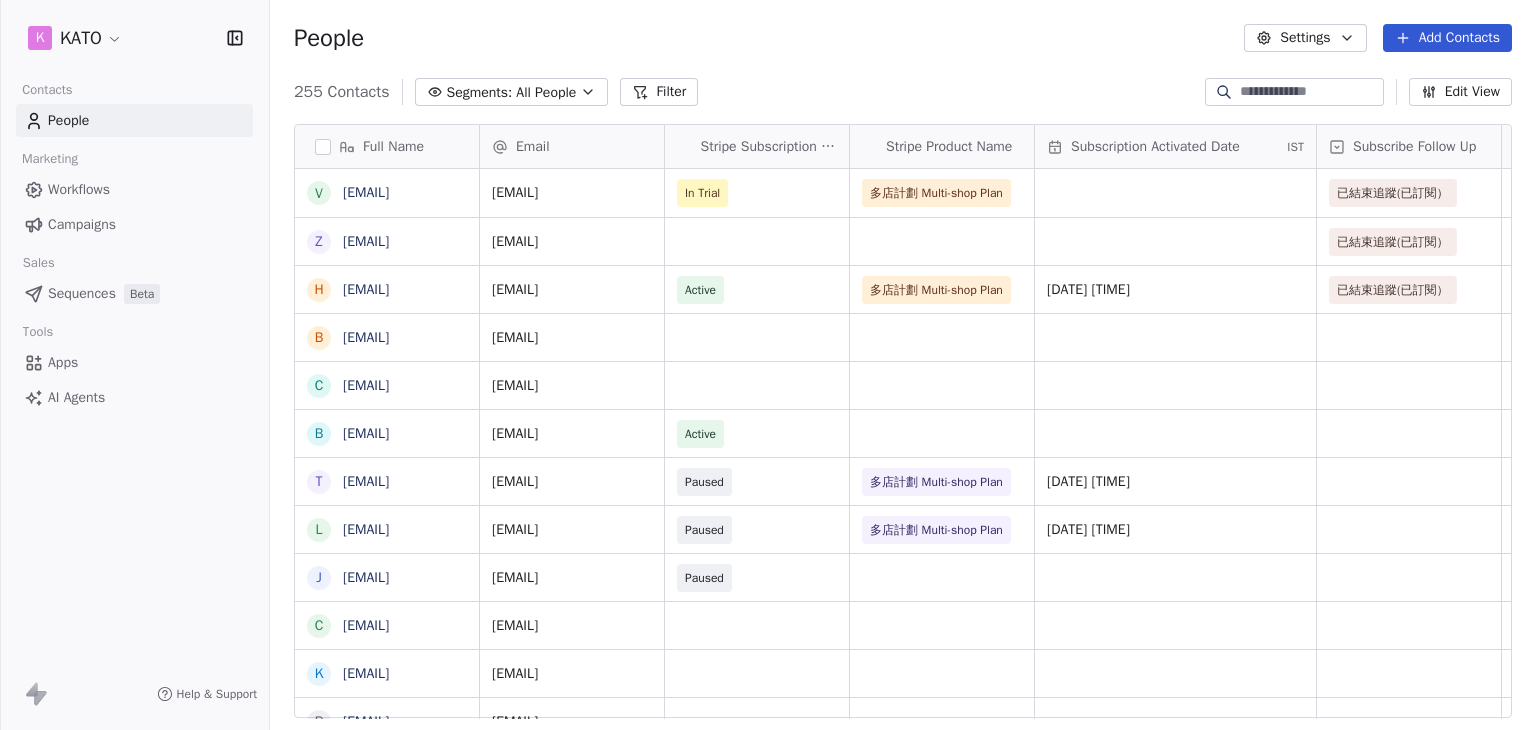 click on "Workflows" at bounding box center [79, 189] 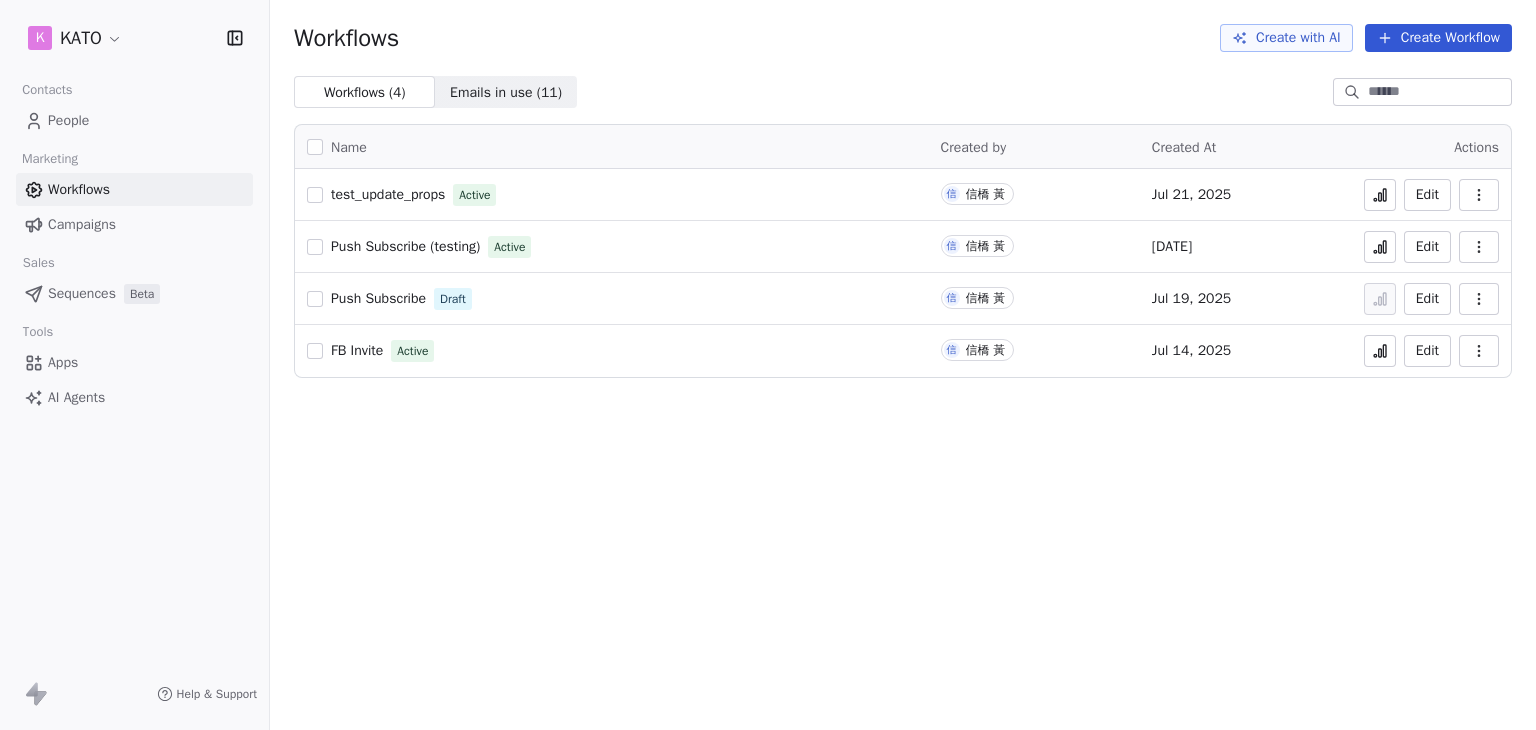 click at bounding box center [1479, 299] 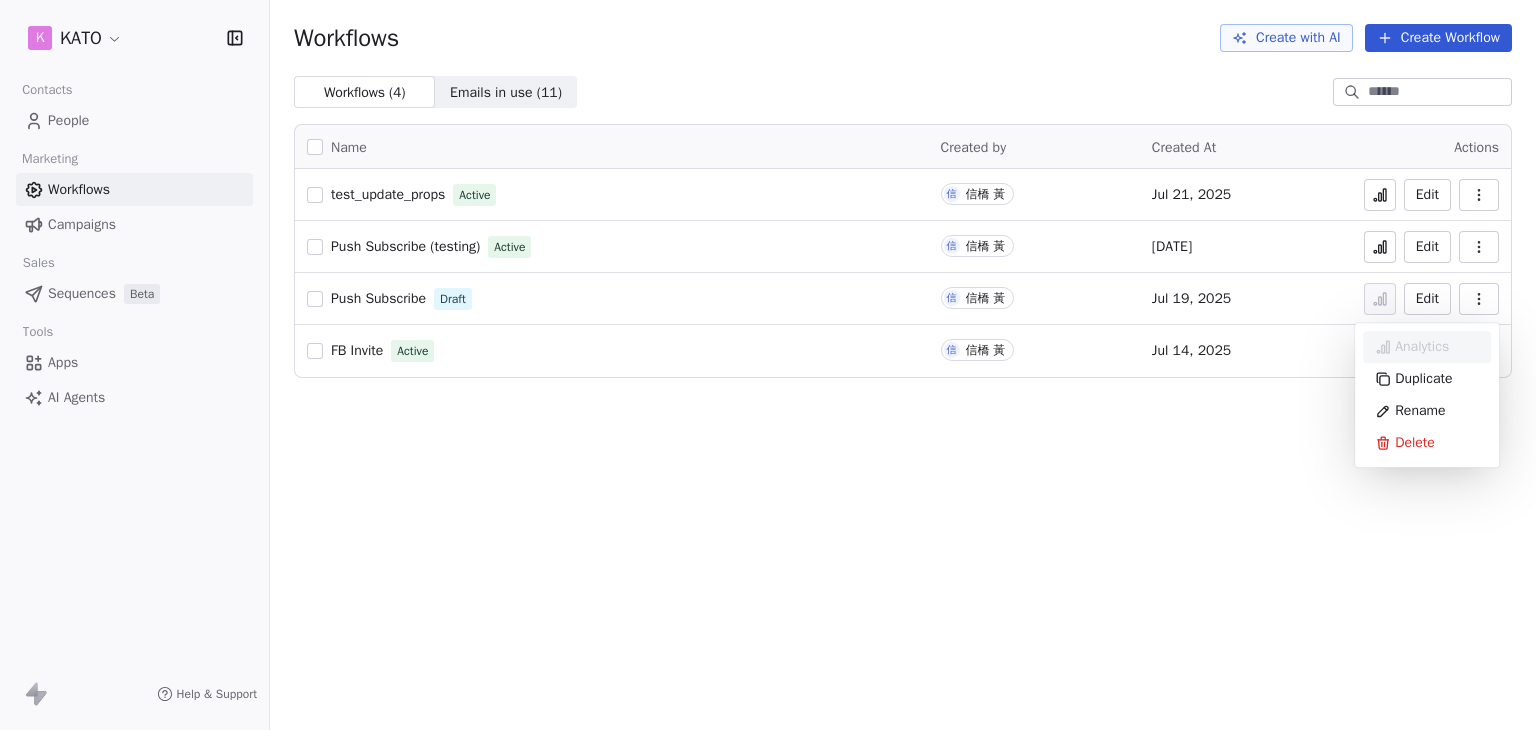 click on "Analytics" at bounding box center (1422, 347) 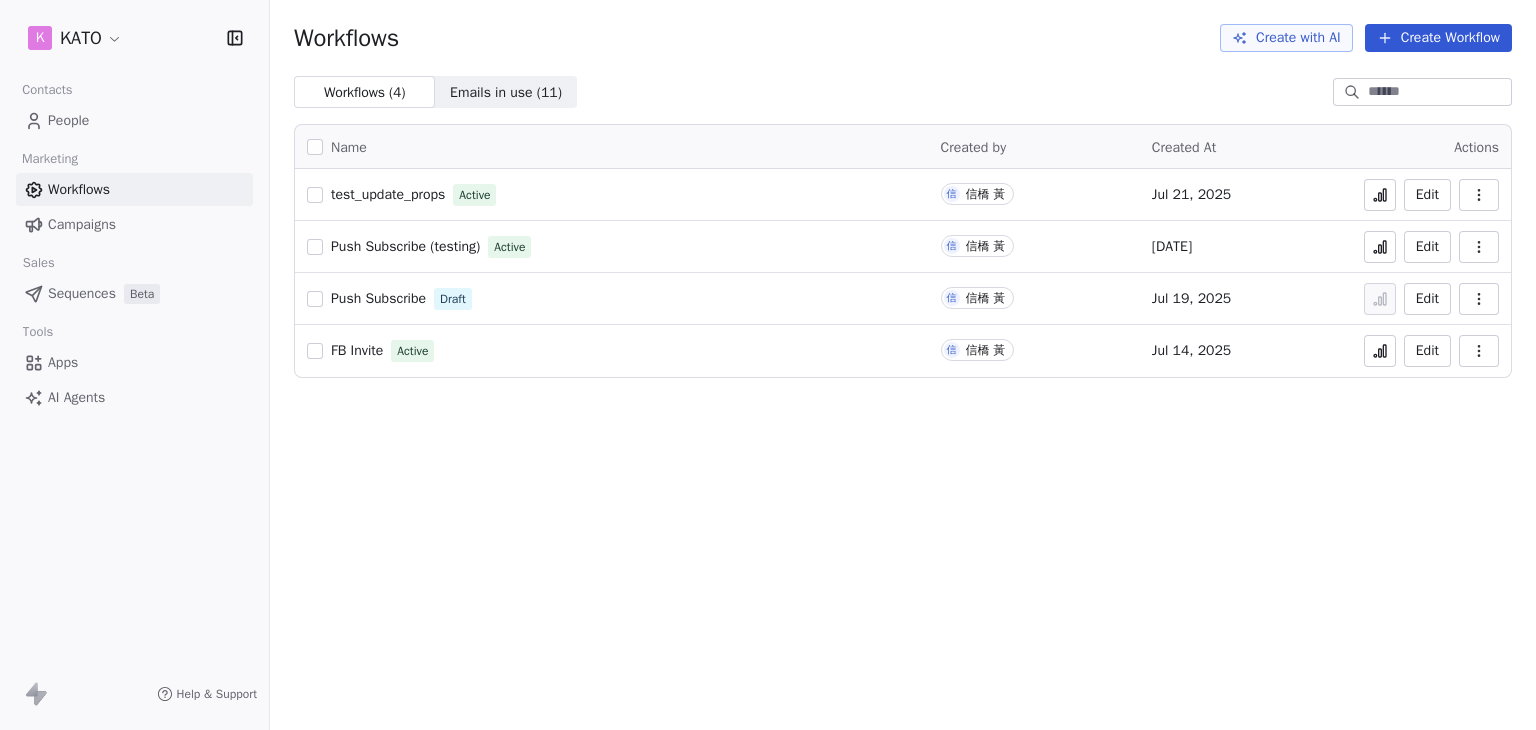 click at bounding box center (1479, 299) 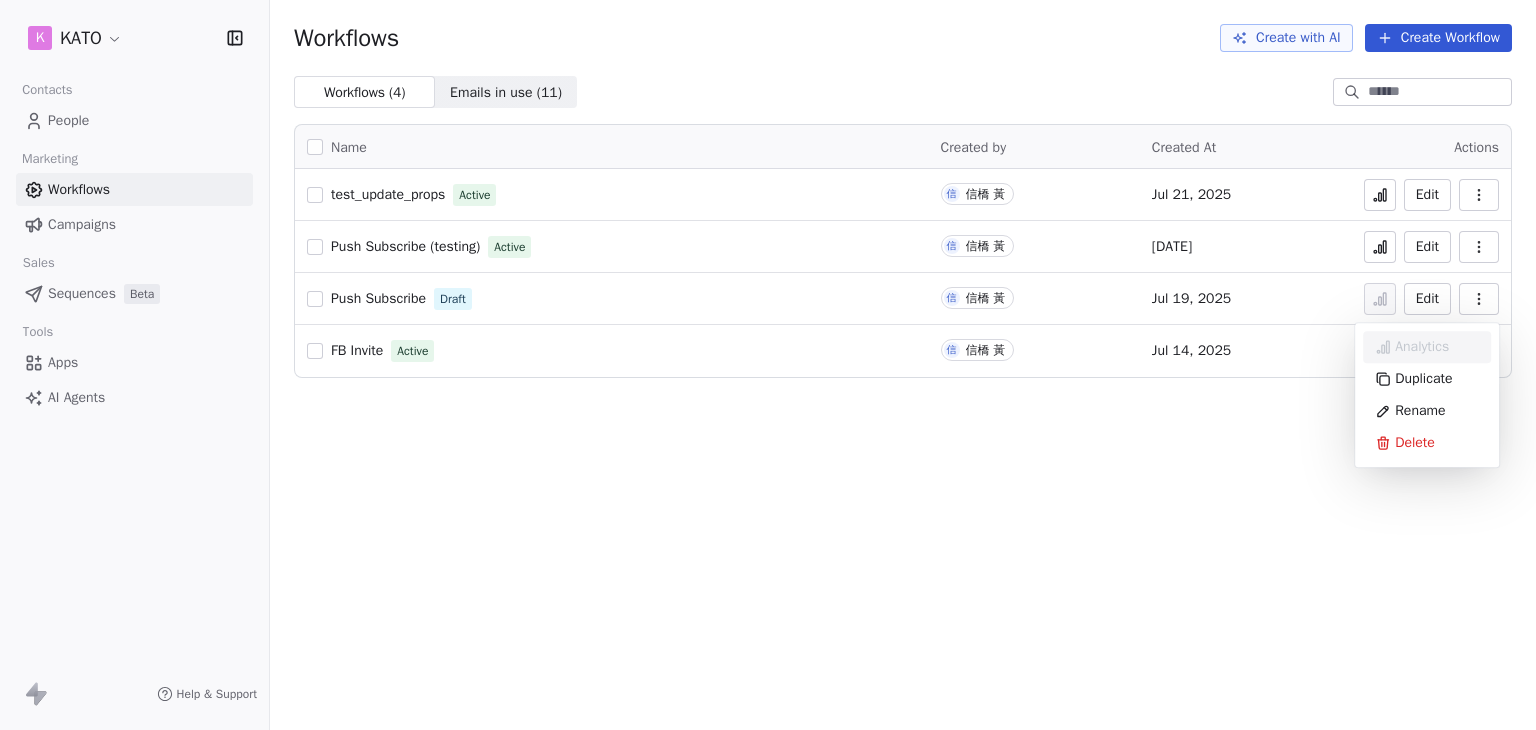 click on "Analytics" at bounding box center [1422, 347] 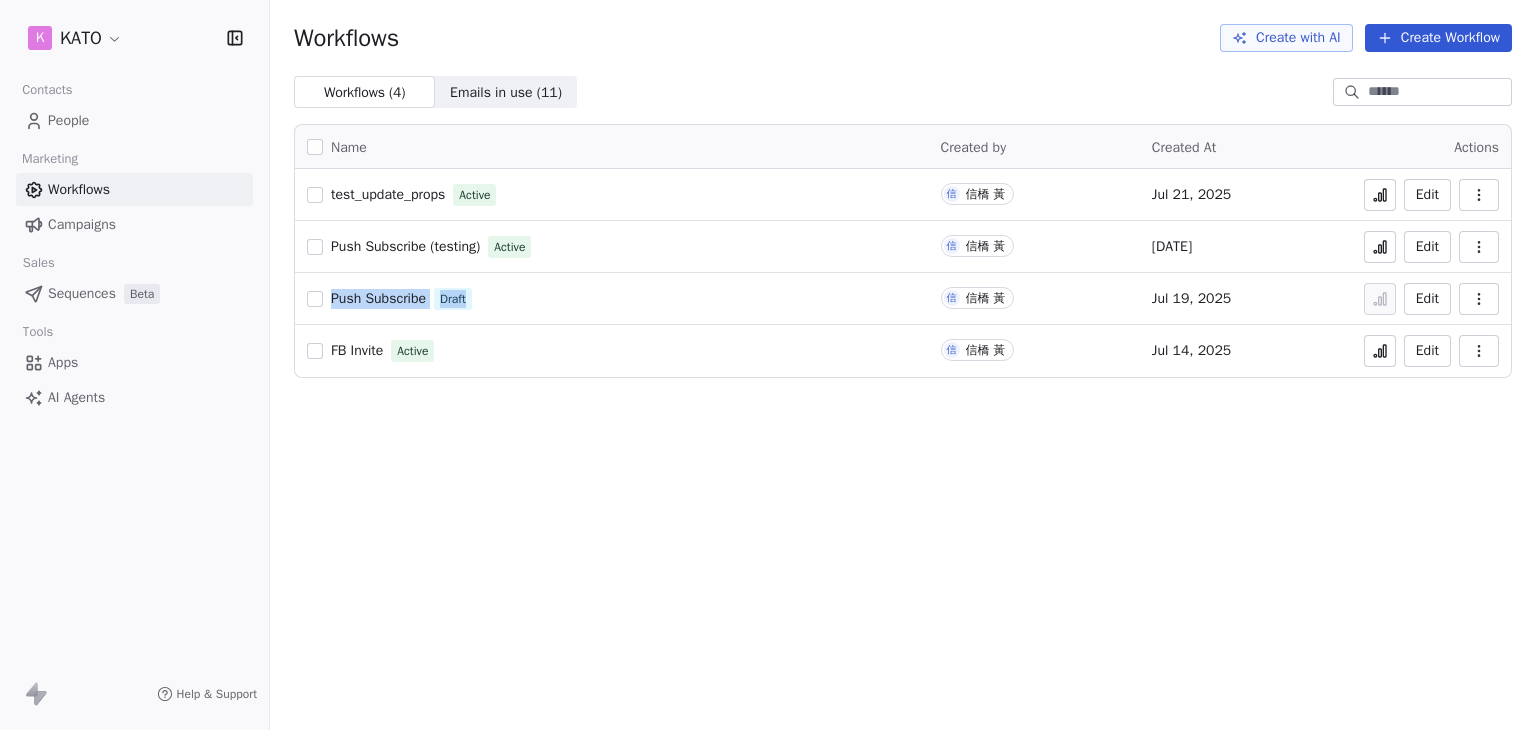drag, startPoint x: 536, startPoint y: 301, endPoint x: 329, endPoint y: 301, distance: 207 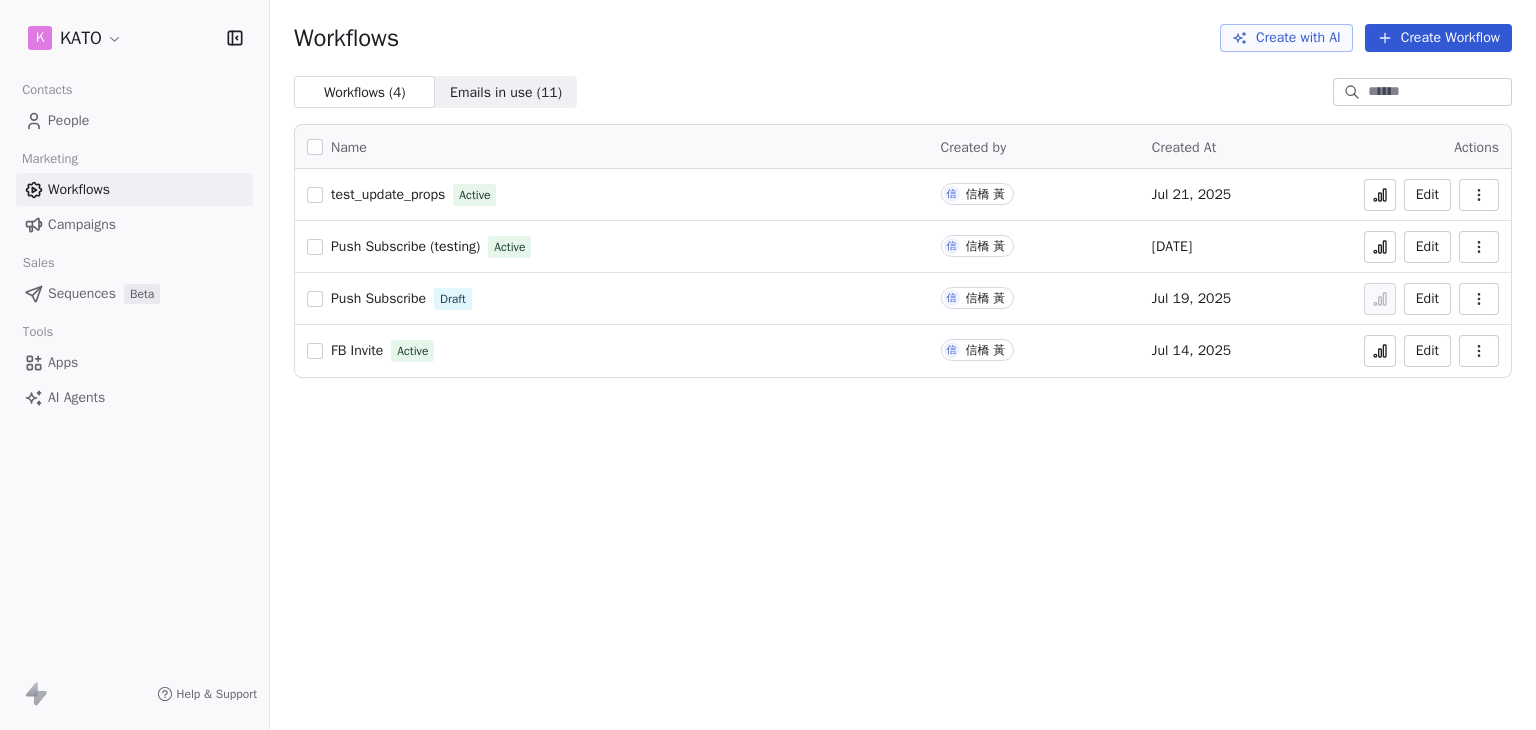 click on "FB Invite Active" at bounding box center (612, 351) 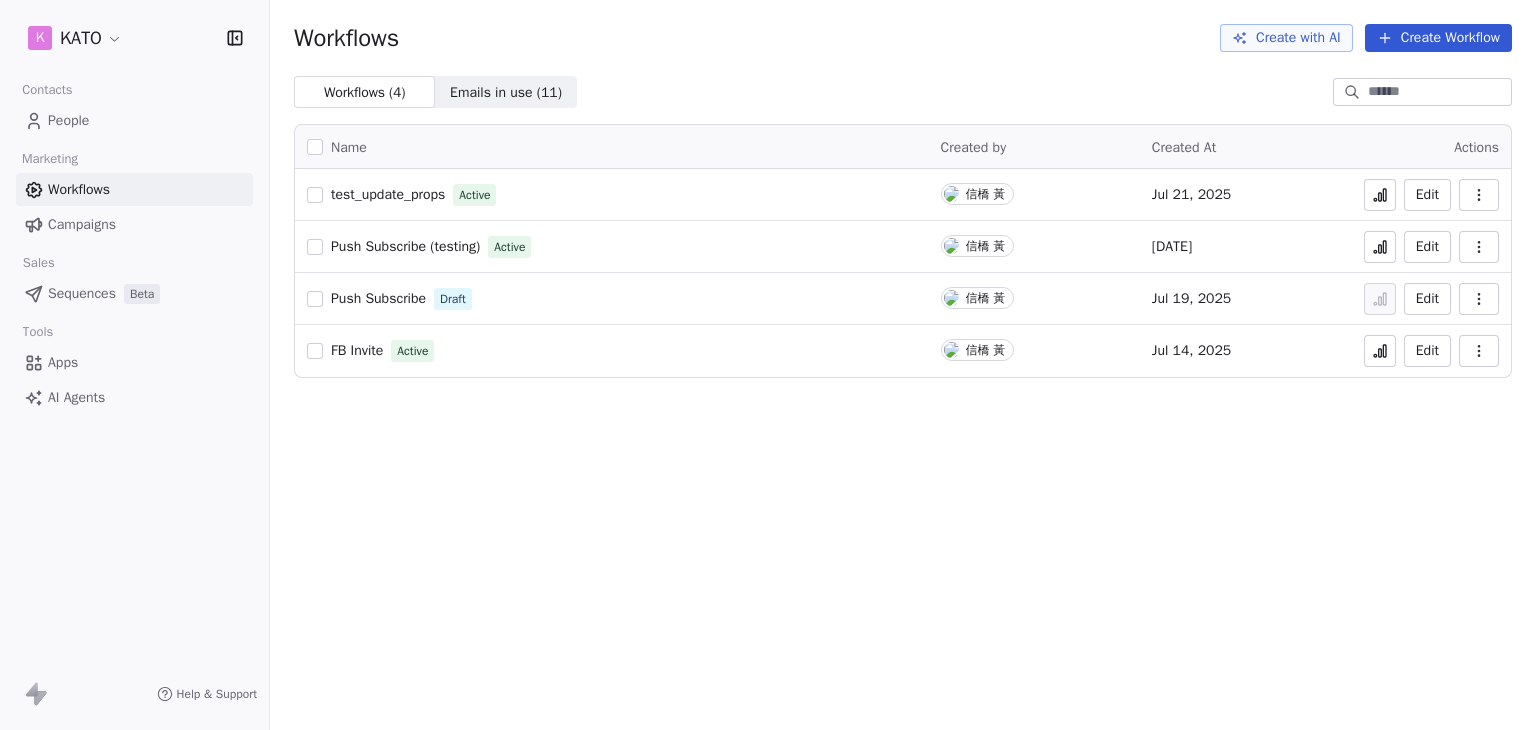 click on "Edit" at bounding box center (1431, 247) 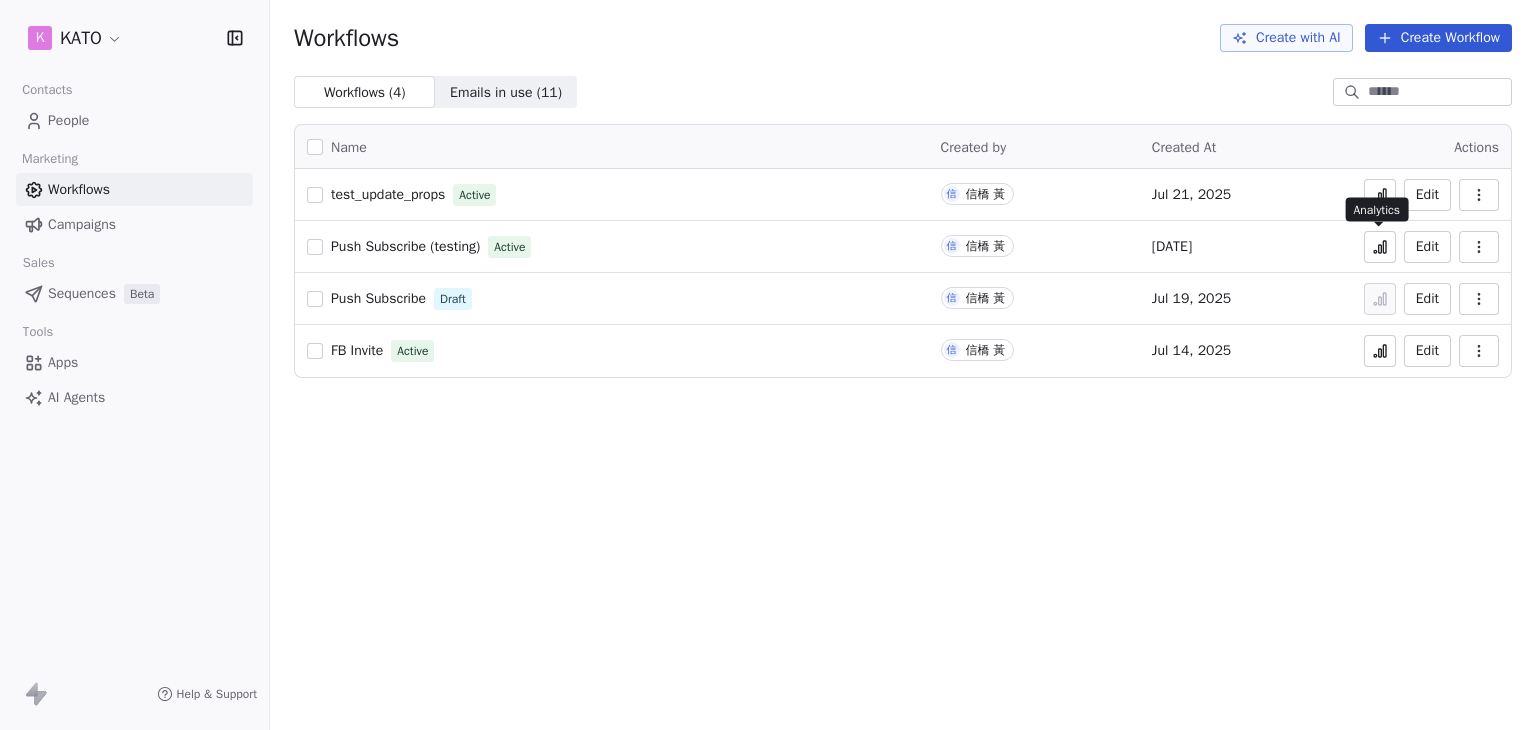 click 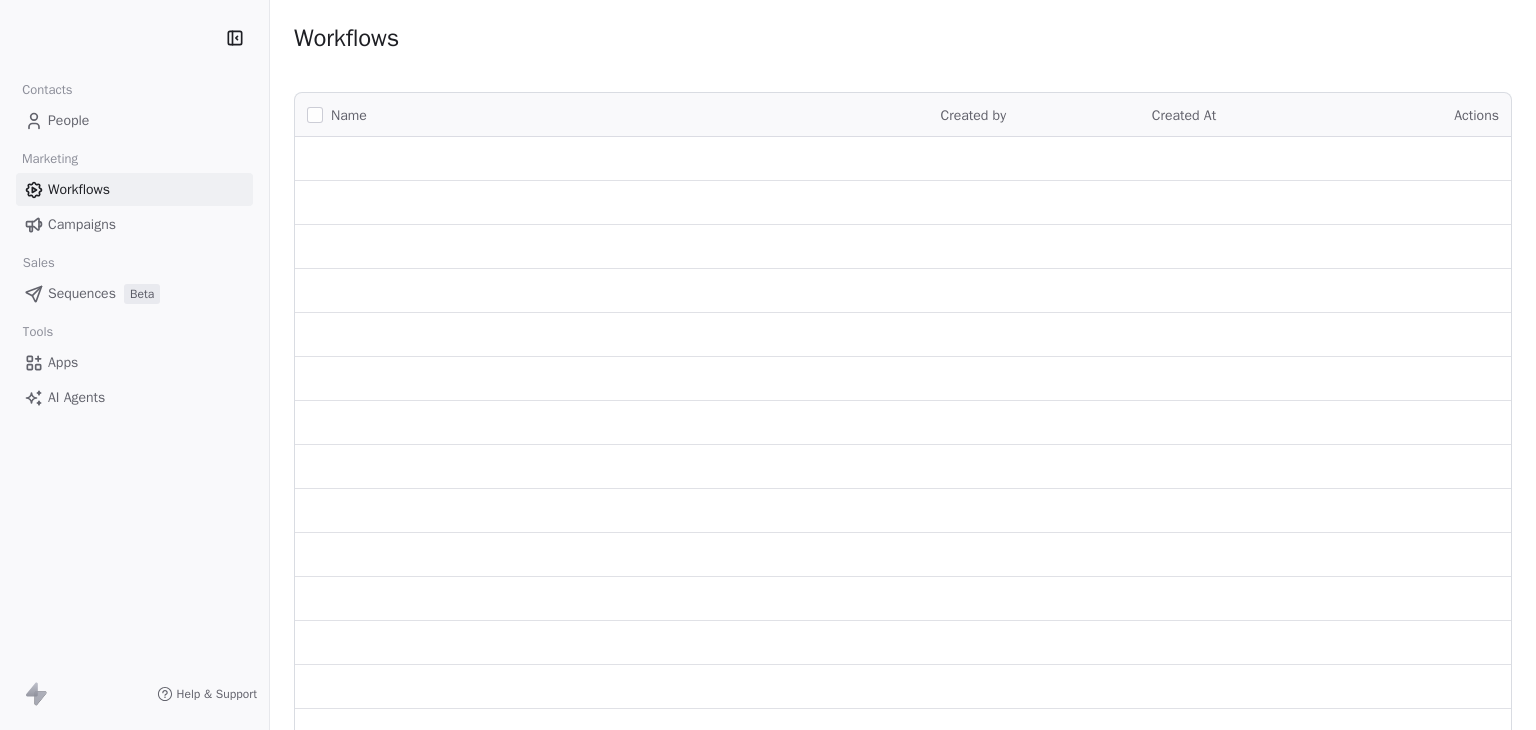 scroll, scrollTop: 0, scrollLeft: 0, axis: both 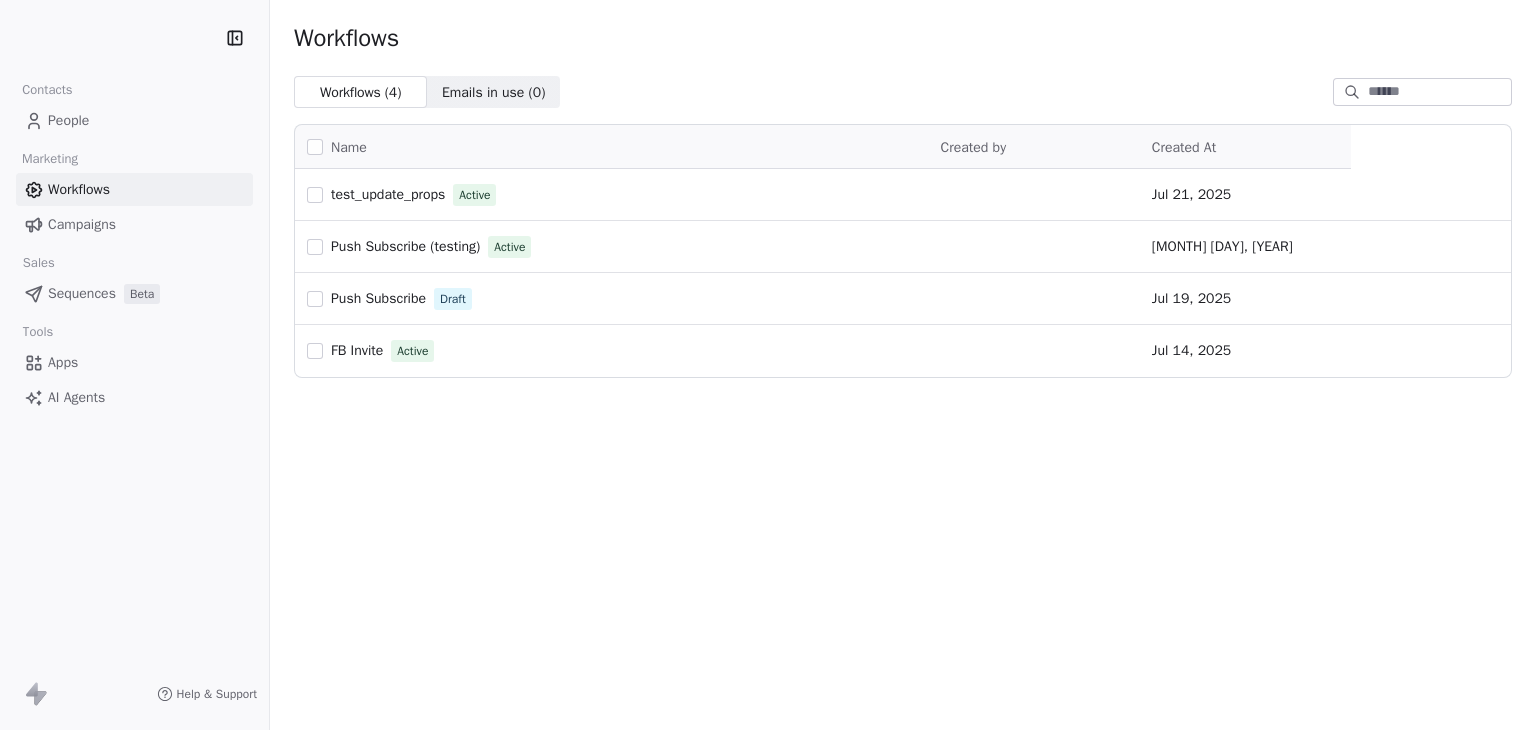 click on "People" at bounding box center (68, 120) 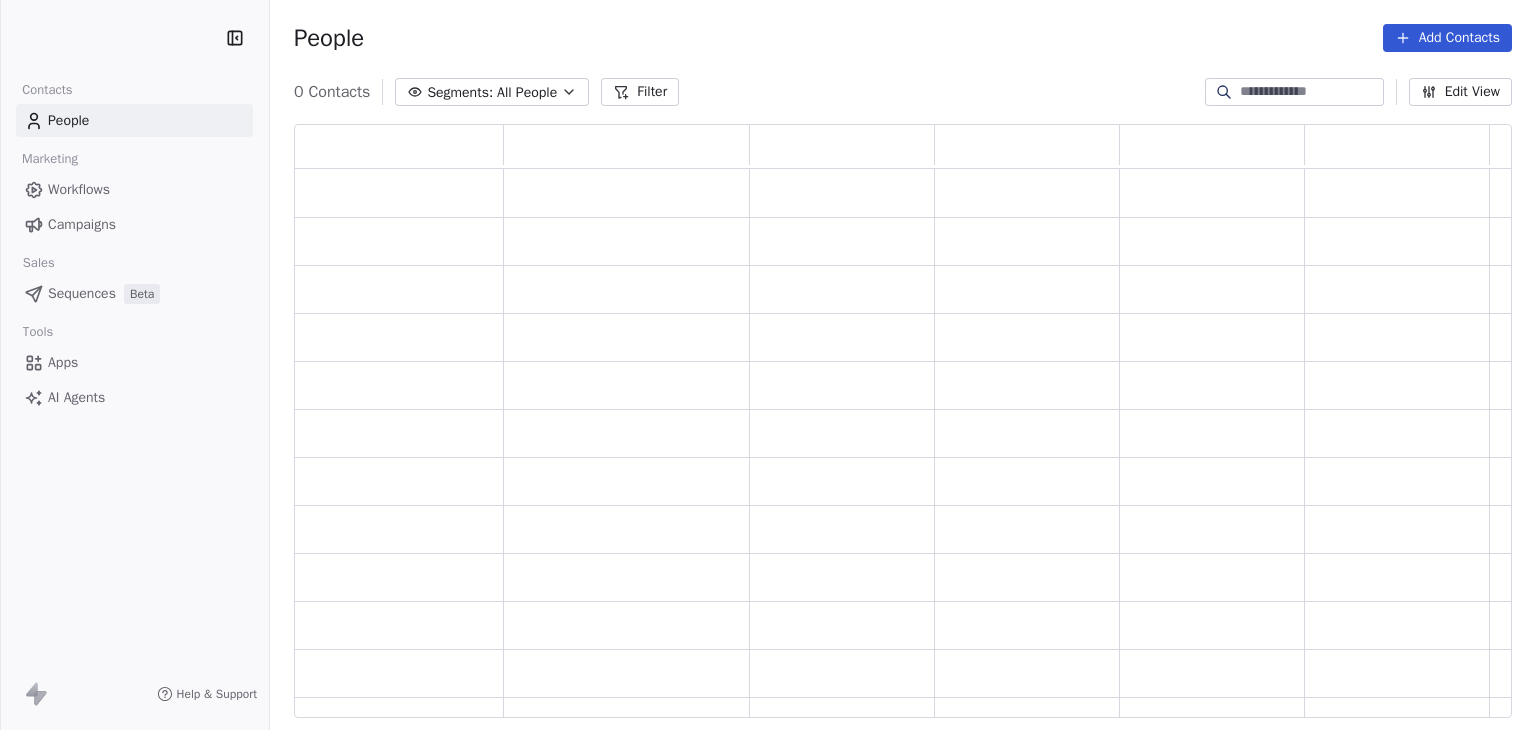 scroll, scrollTop: 16, scrollLeft: 16, axis: both 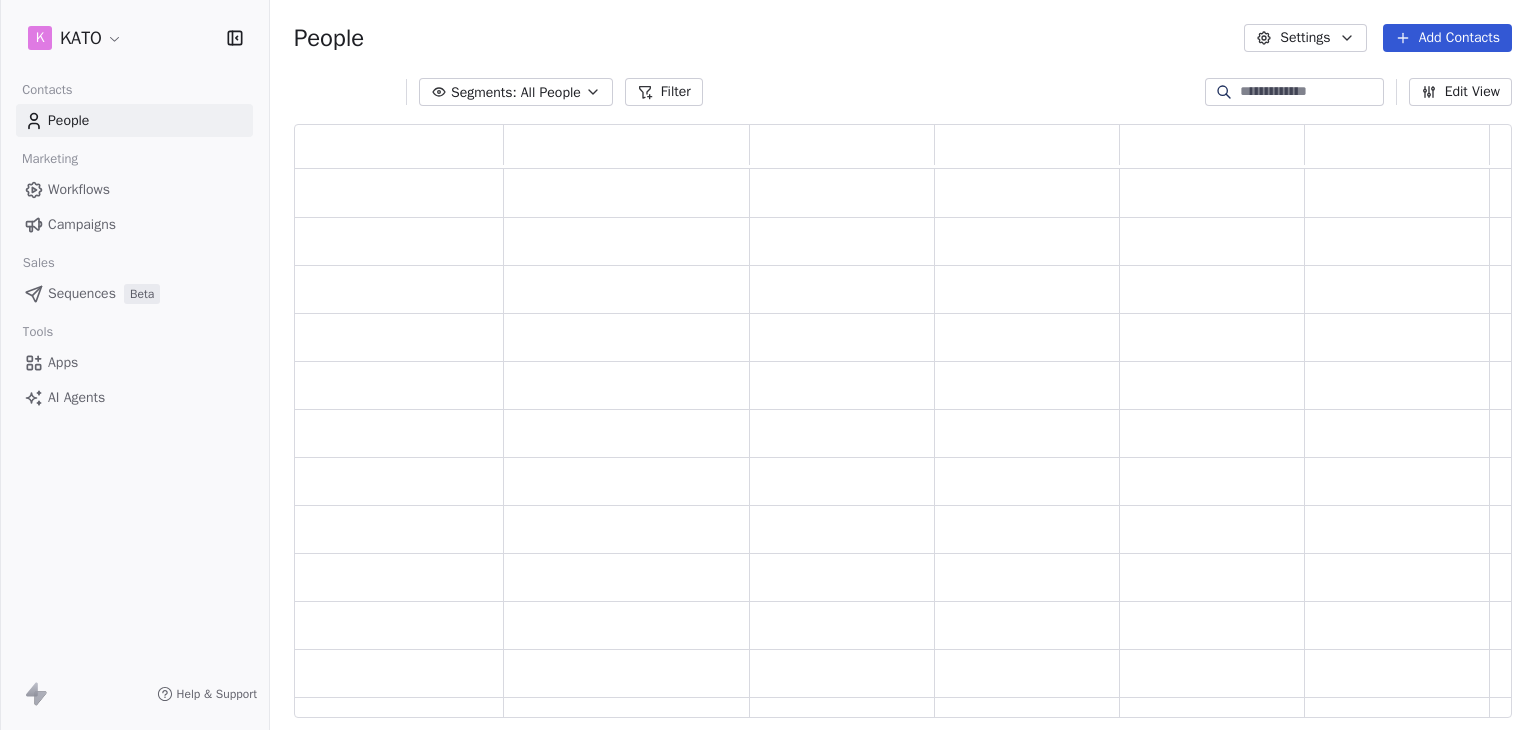 click at bounding box center [1310, 92] 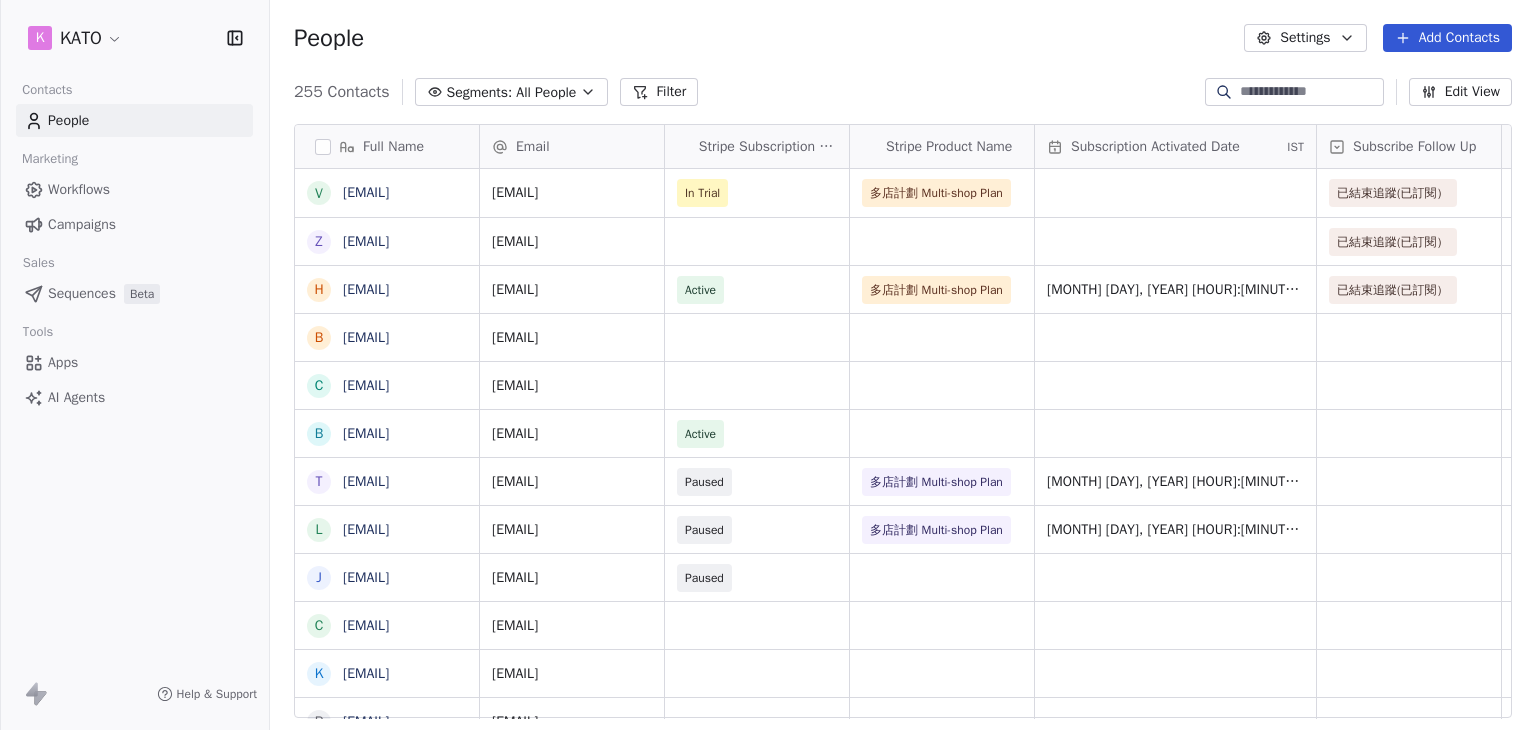 scroll, scrollTop: 16, scrollLeft: 16, axis: both 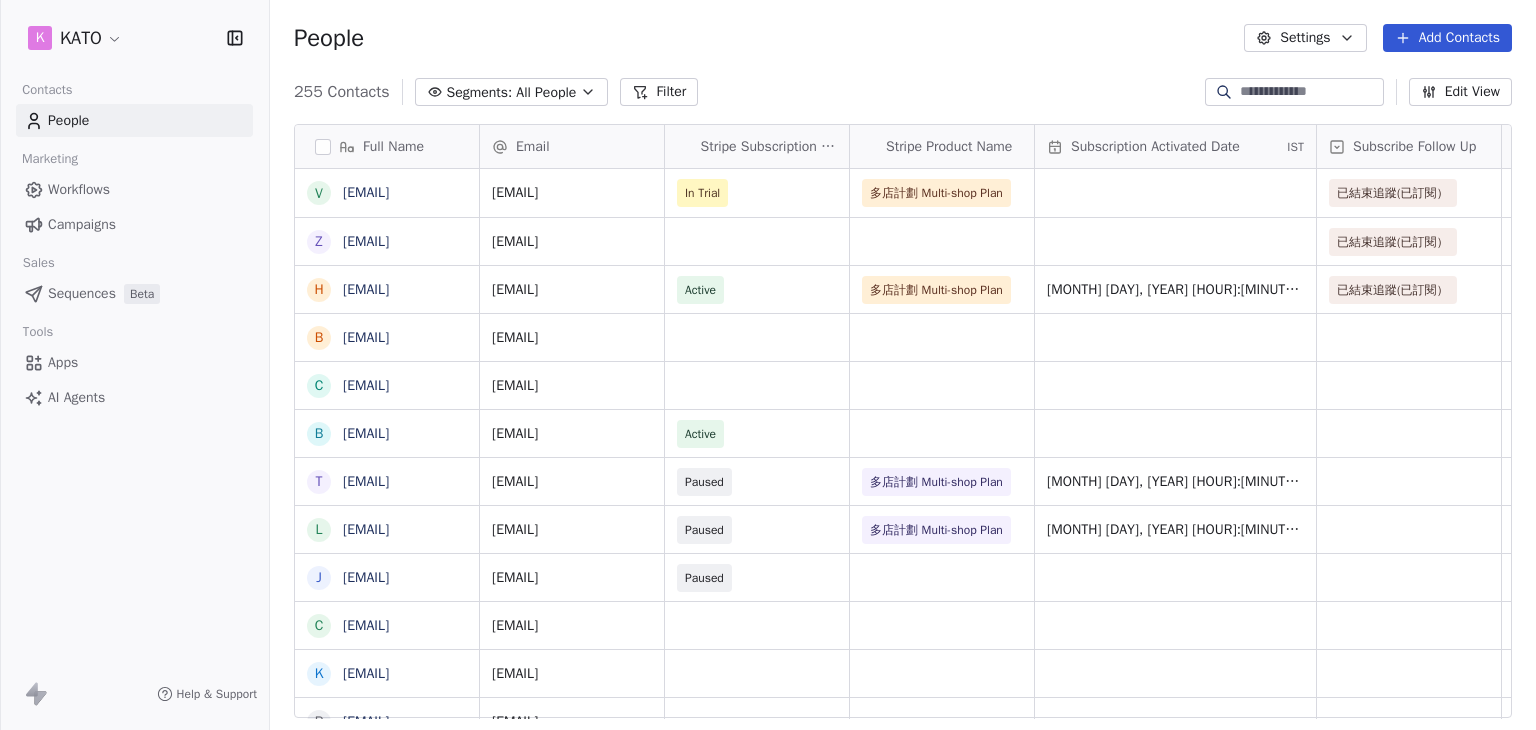 paste on "**********" 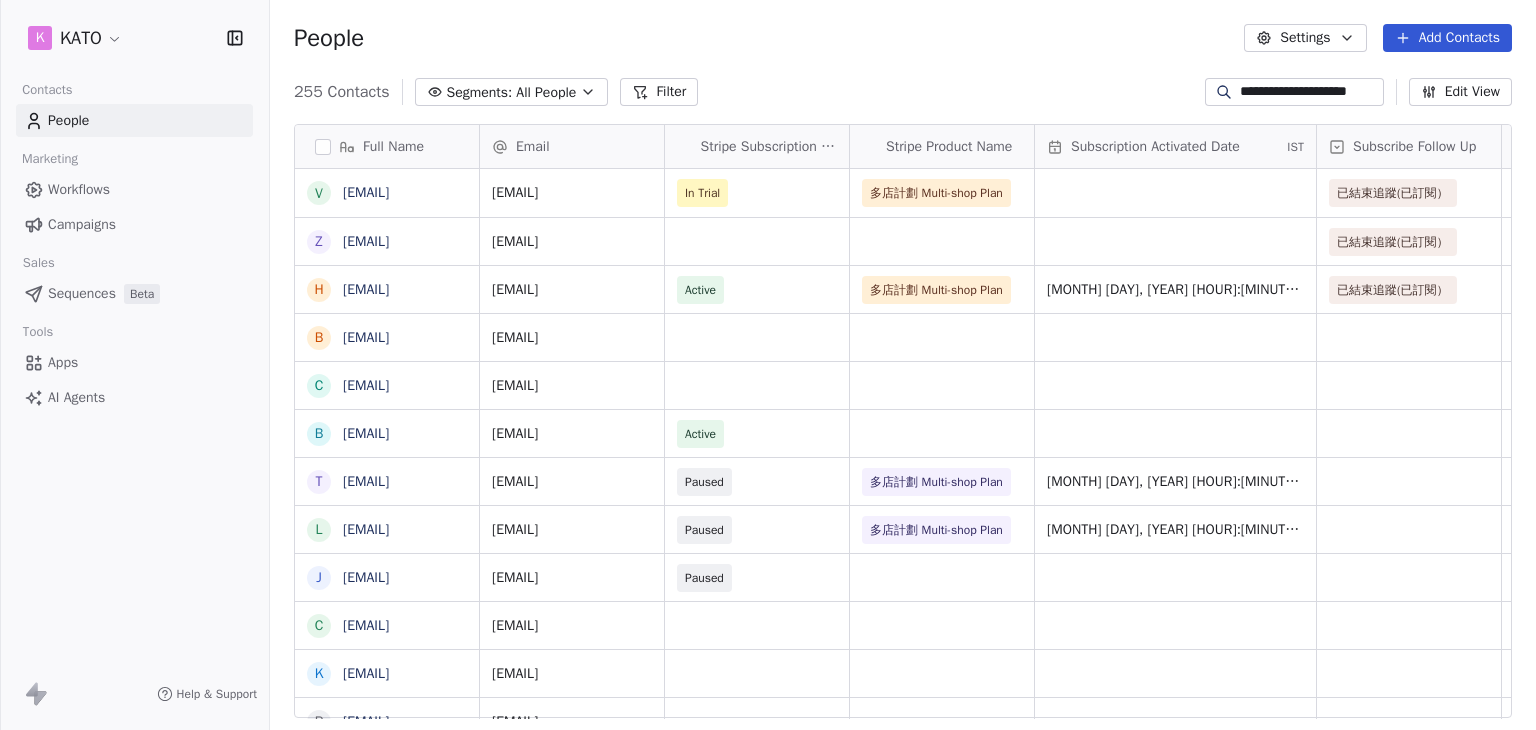 scroll, scrollTop: 0, scrollLeft: 2, axis: horizontal 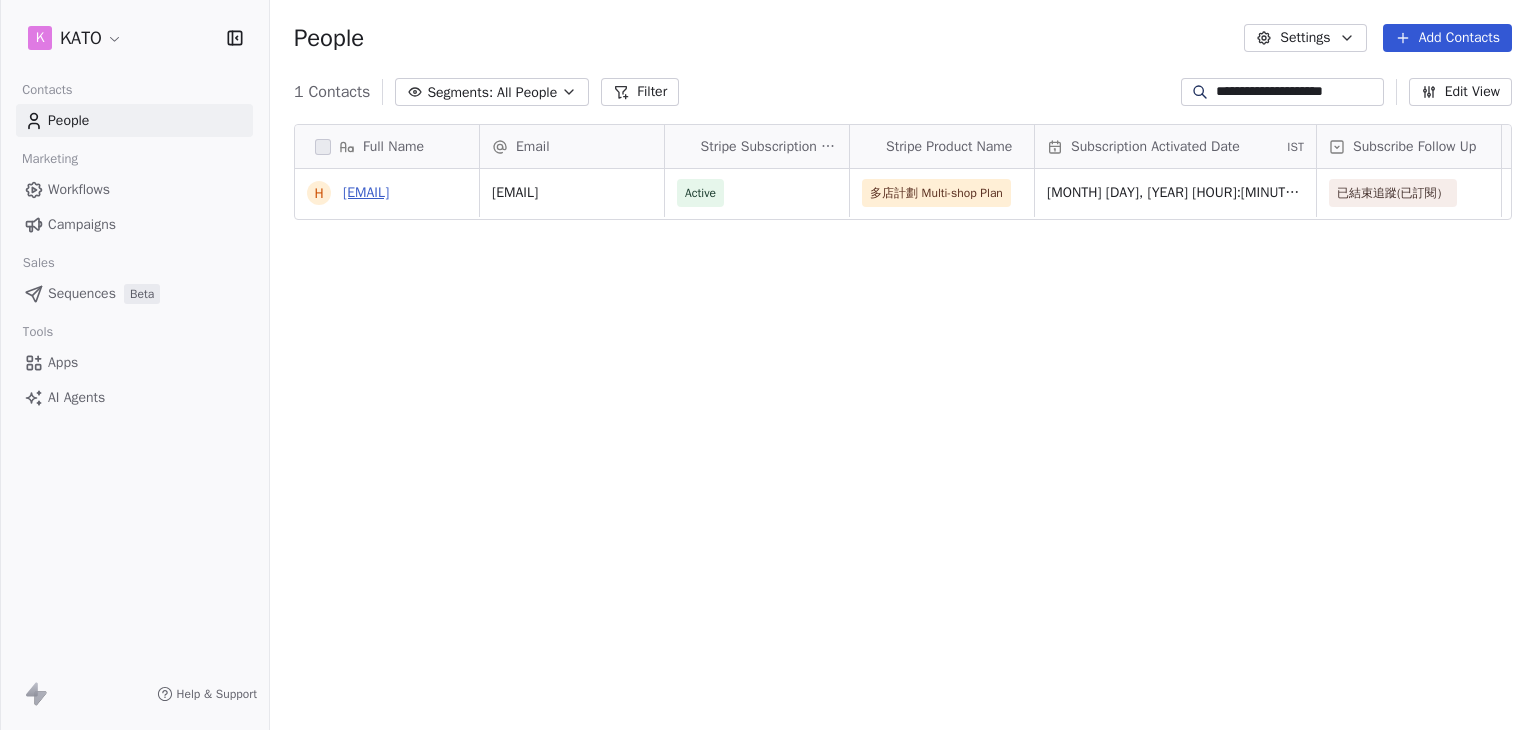 type on "**********" 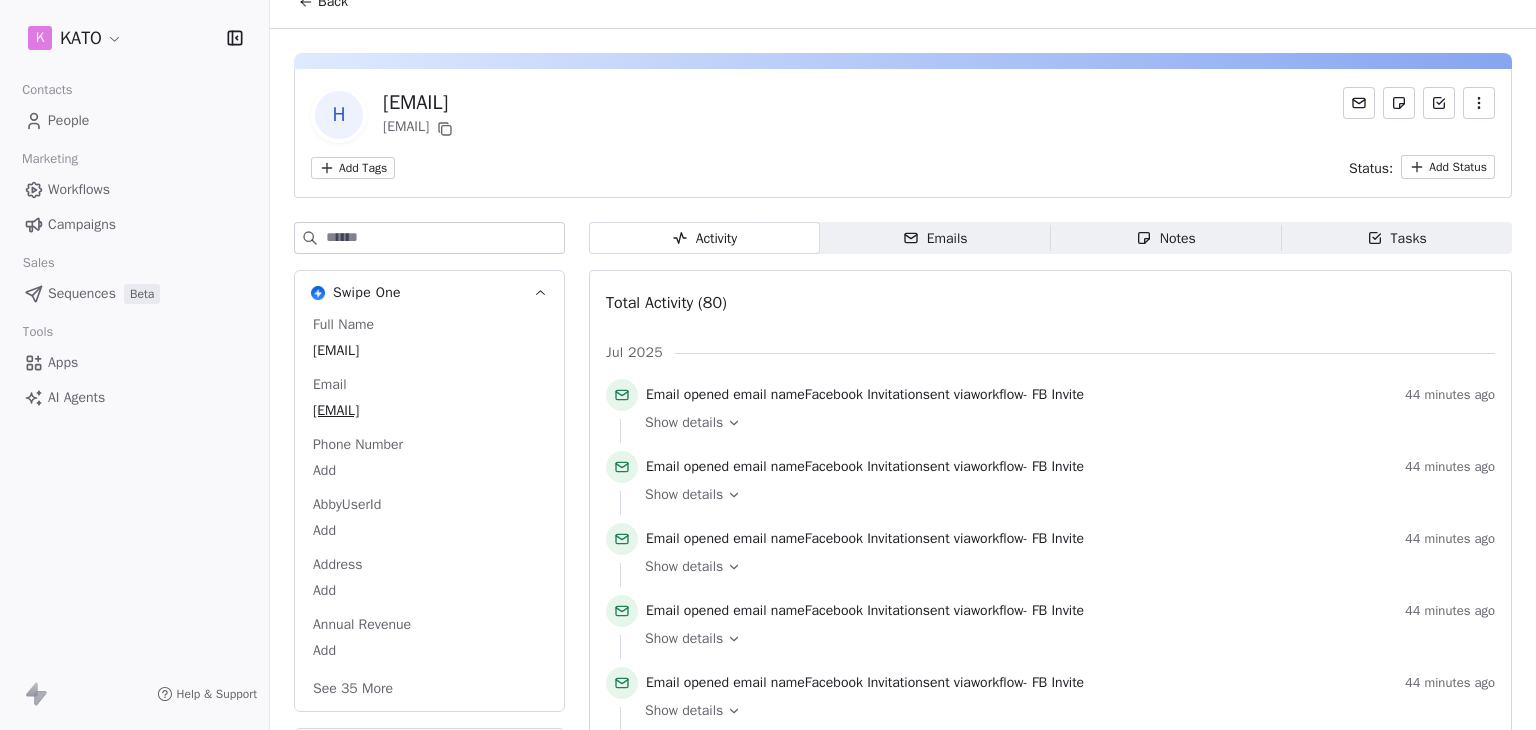scroll, scrollTop: 0, scrollLeft: 0, axis: both 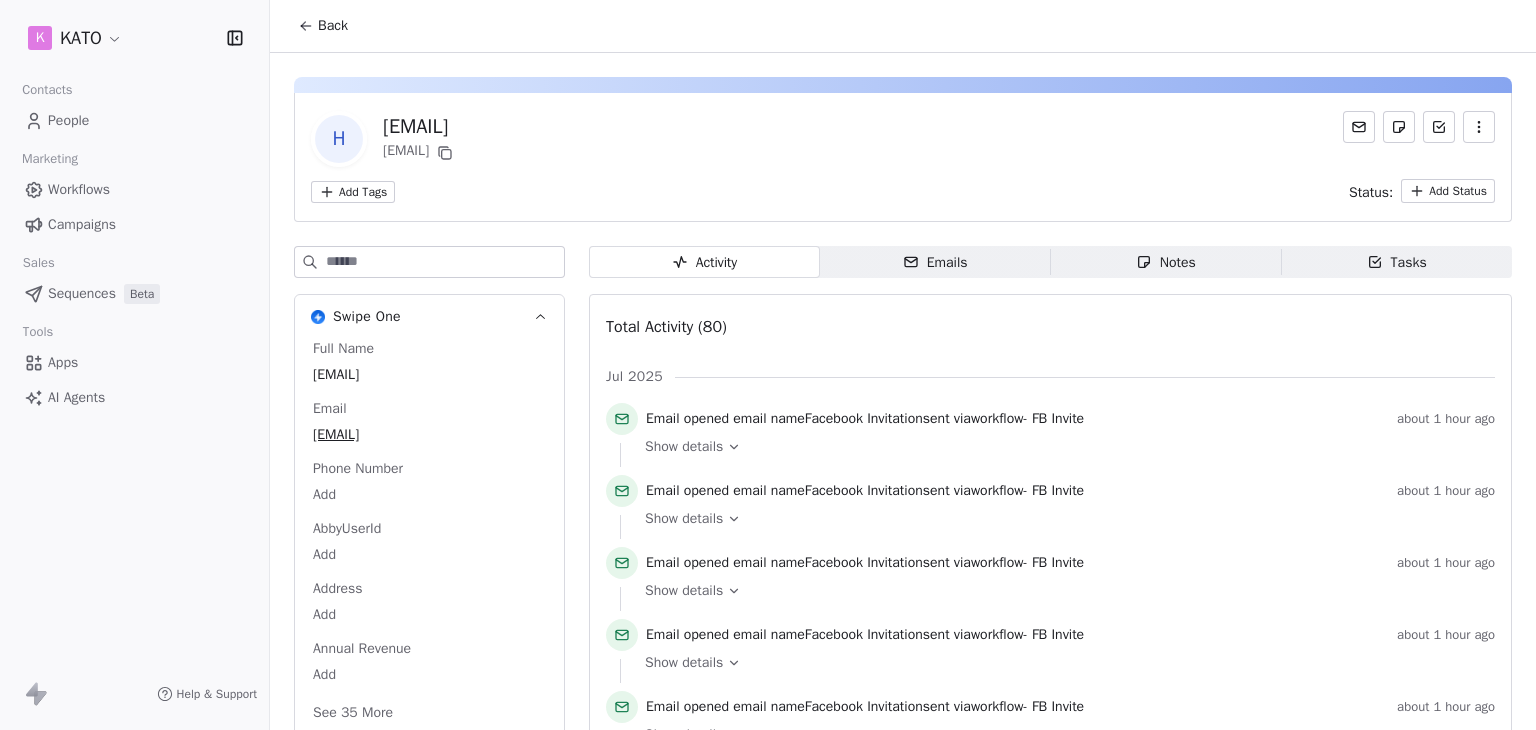 click on "Workflows" at bounding box center [79, 189] 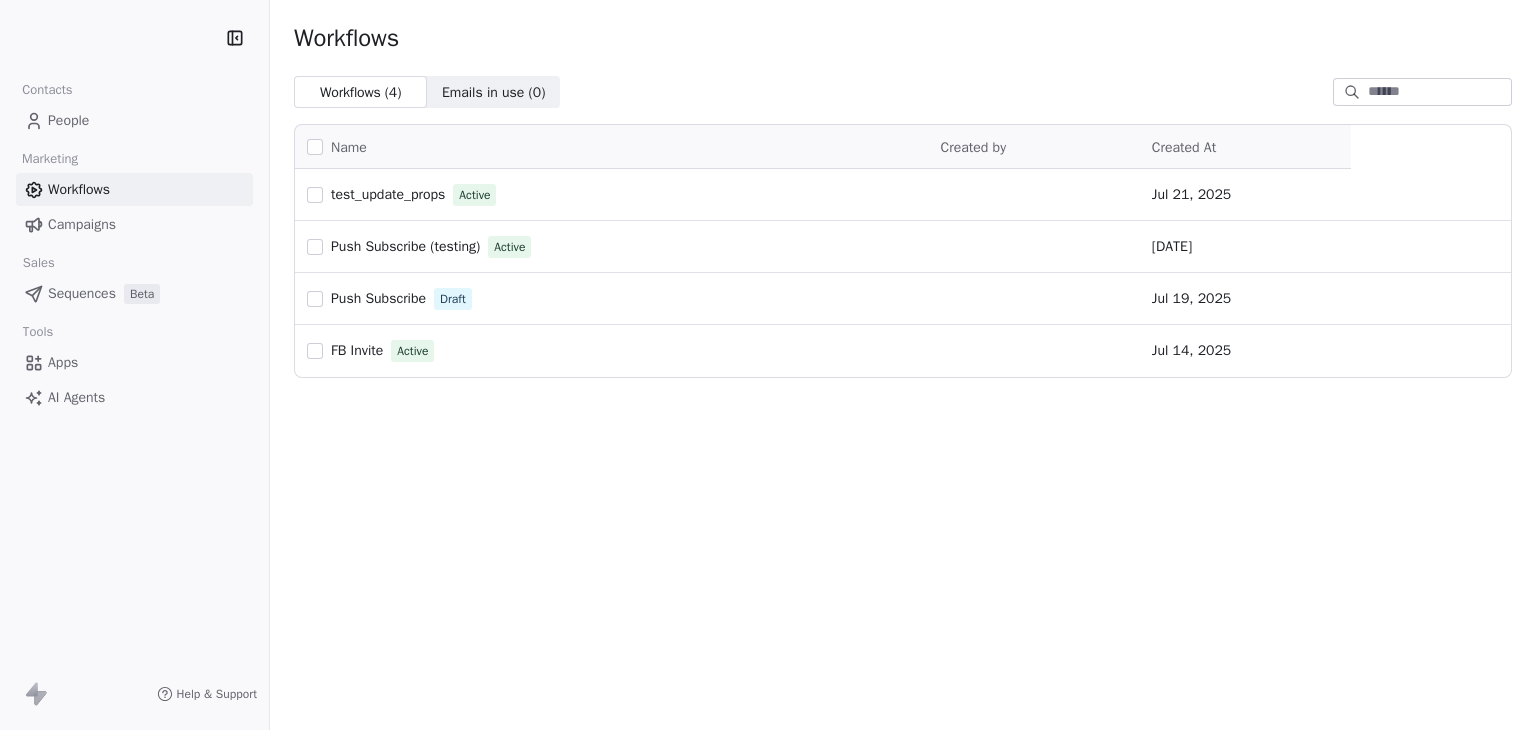scroll, scrollTop: 0, scrollLeft: 0, axis: both 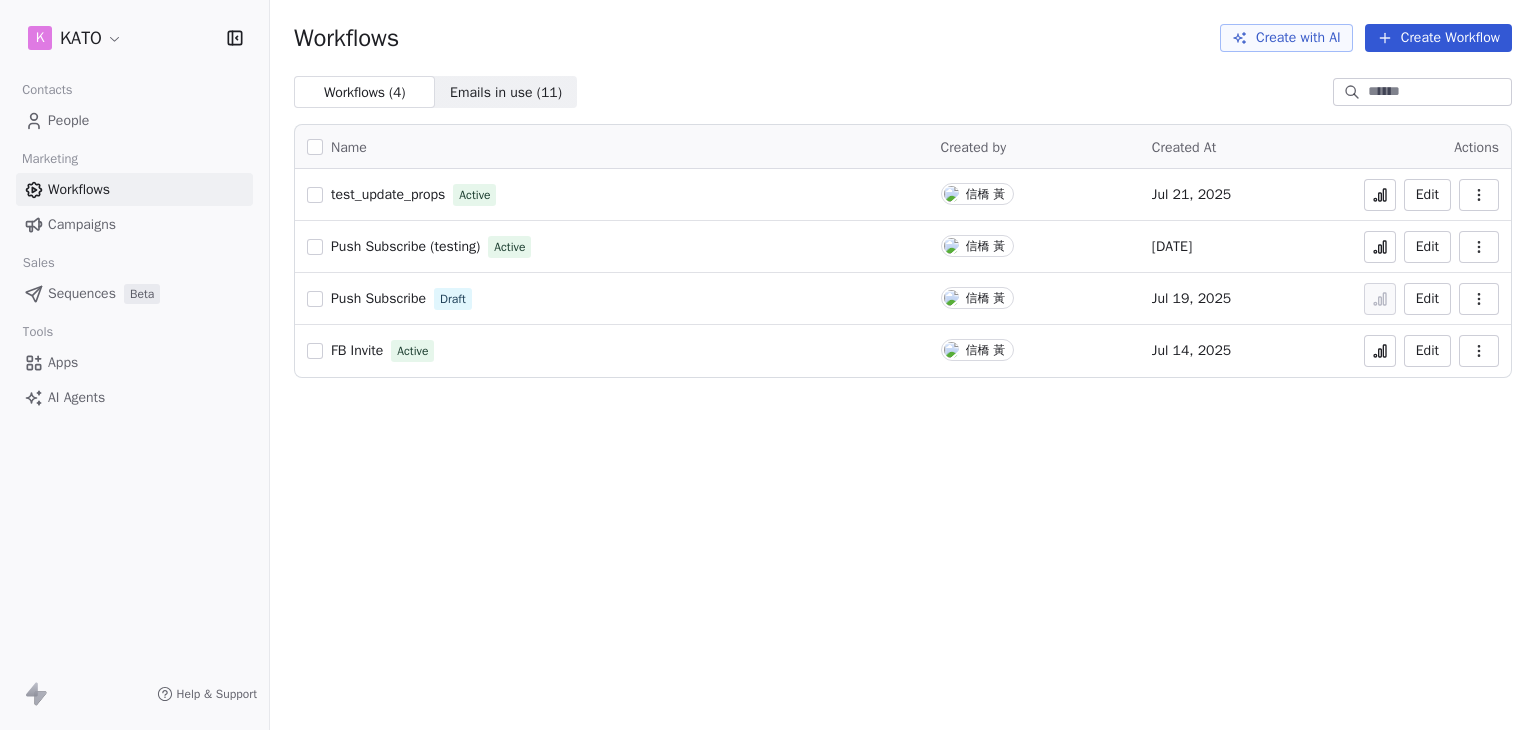 click 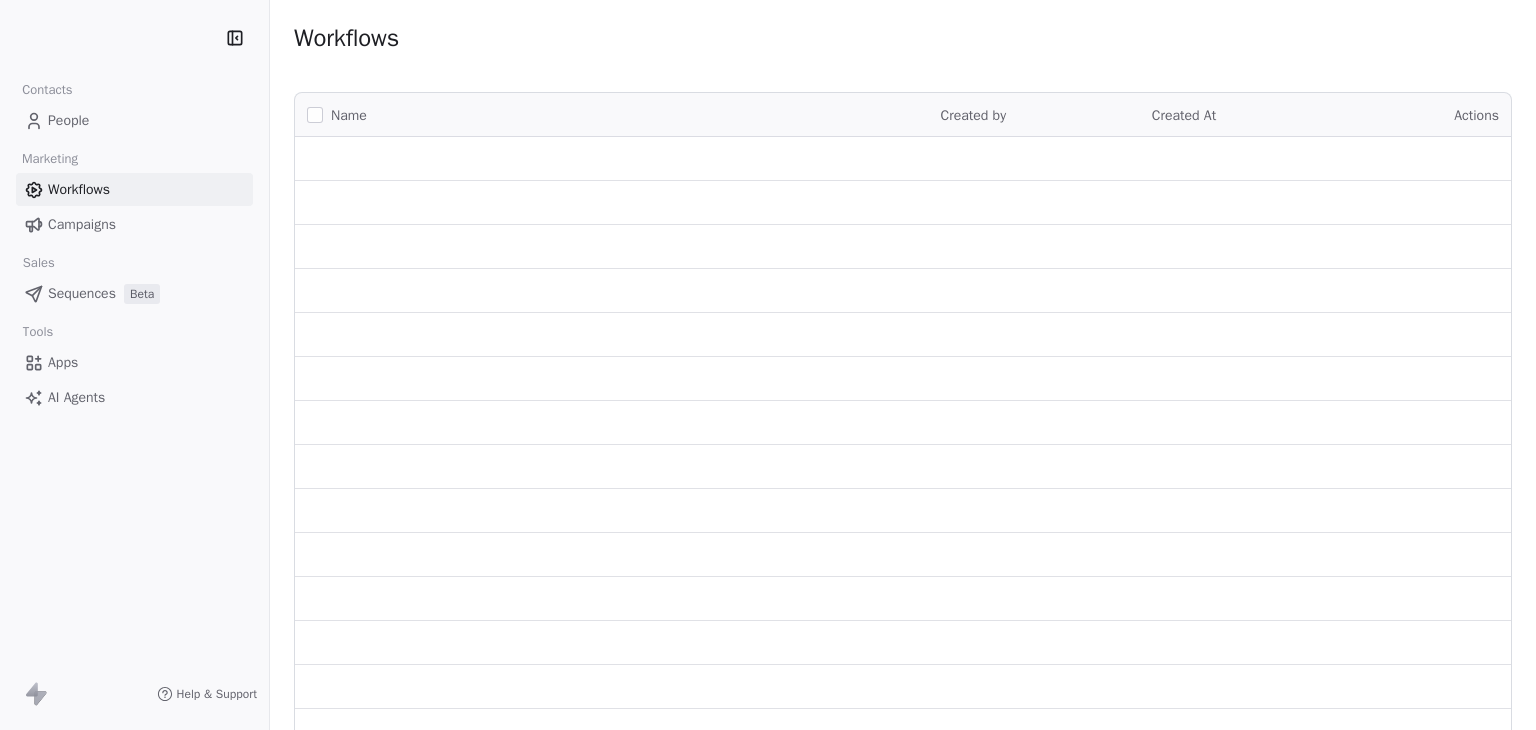 scroll, scrollTop: 0, scrollLeft: 0, axis: both 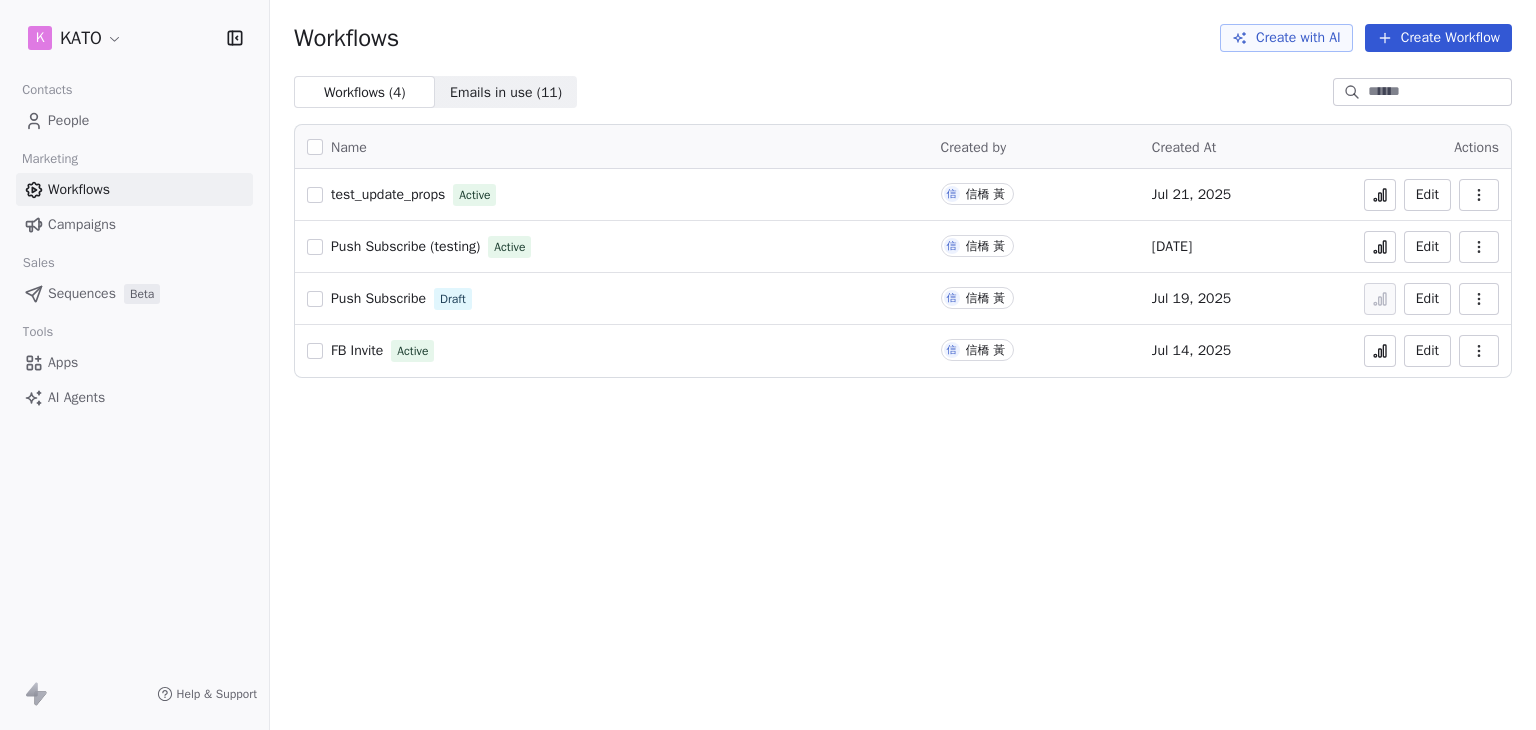 click 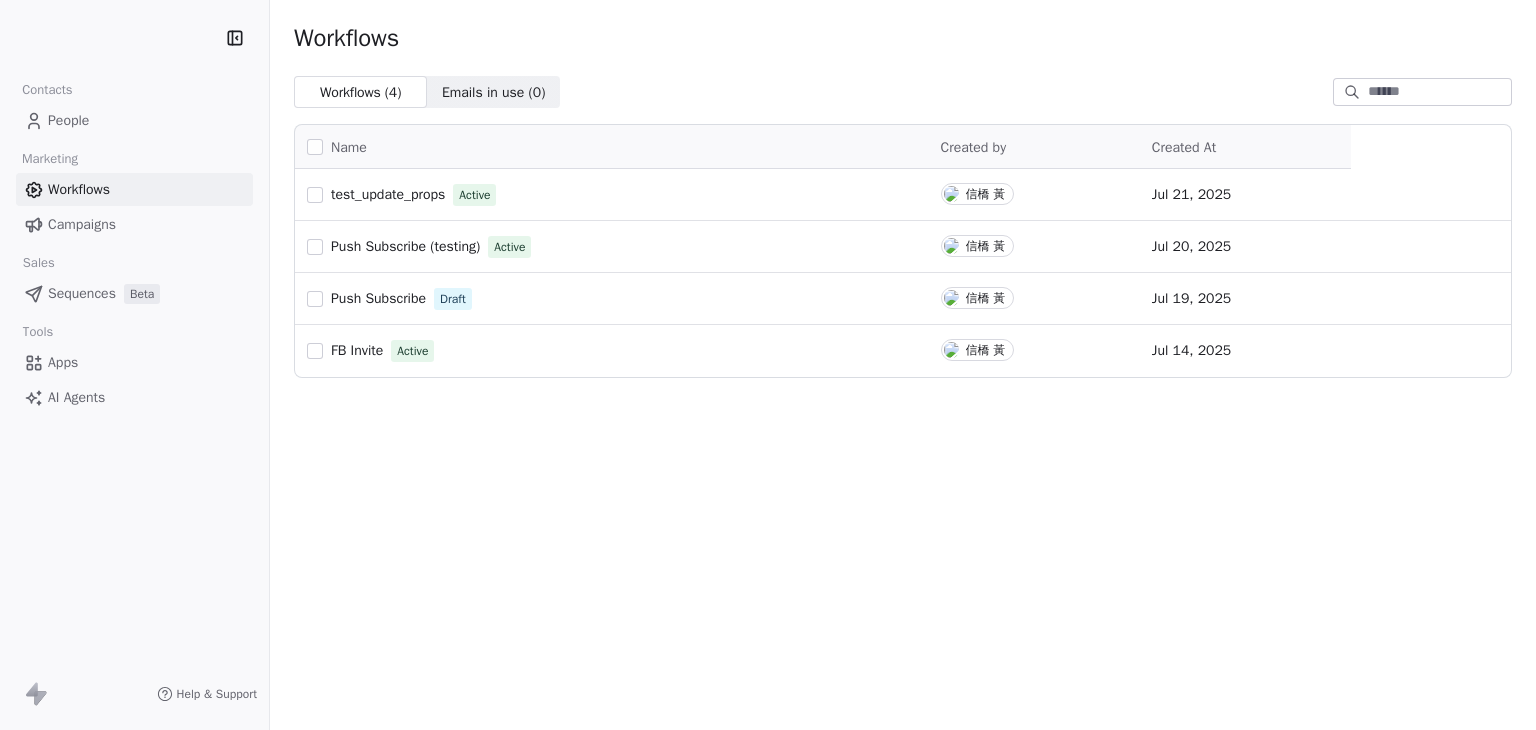 scroll, scrollTop: 0, scrollLeft: 0, axis: both 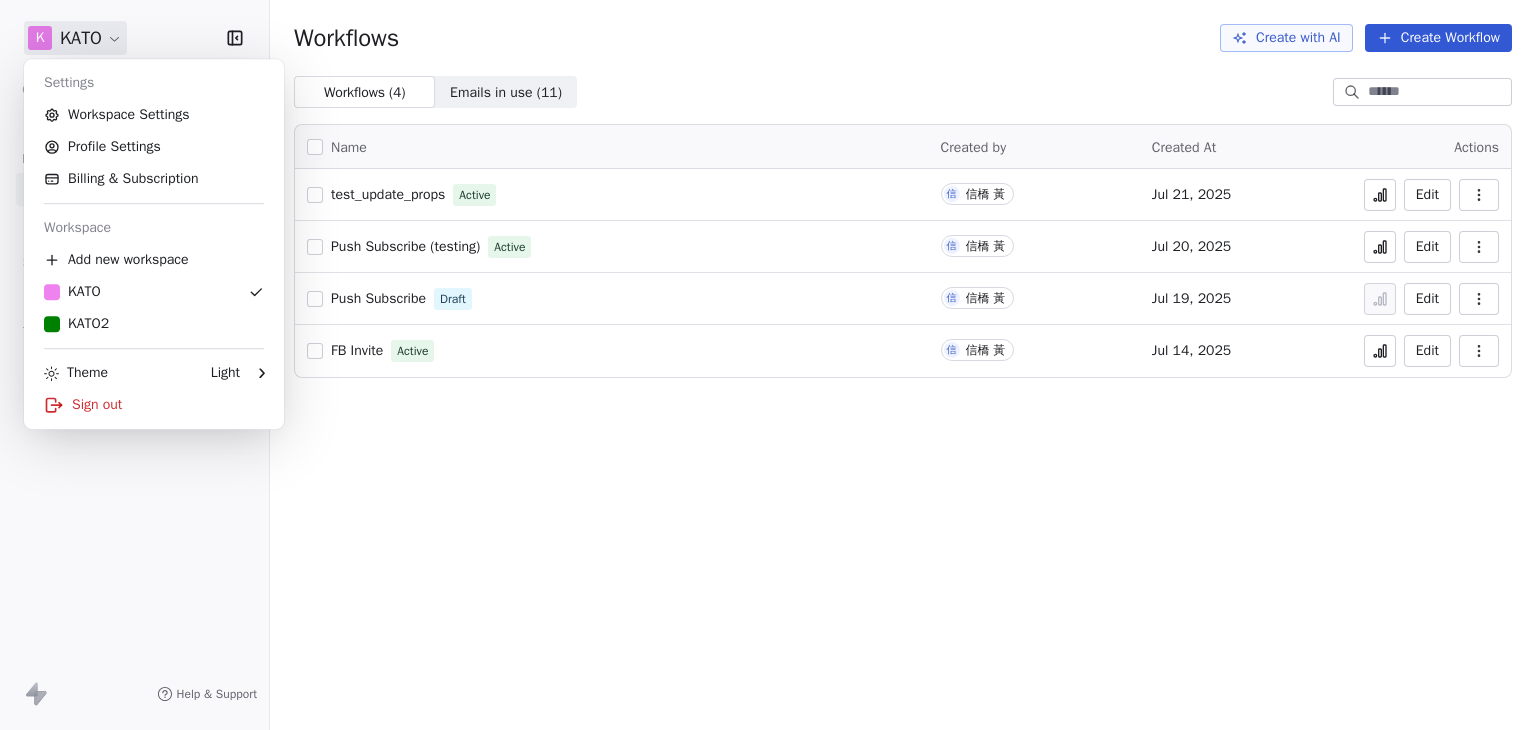 click on "K KATO Contacts People Marketing Workflows Campaigns Sales Sequences Beta Tools Apps AI Agents Help & Support Workflows Create with AI Create Workflow Workflows ( 4 ) Workflows ( 4 ) Emails in use ( 11 ) Emails in use ( 11 ) Name Created by Created At Actions test_update_props Active [FIRST] [LAST] Jul 21, 2025 Edit Push Subscribe (testing) Active [FIRST] [LAST] Jul 20, 2025 Edit Push Subscribe Draft [FIRST] [LAST] Jul 19, 2025 Edit FB Invite Active [FIRST] [LAST] Jul 14, 2025 Edit Settings Workspace Settings Profile Settings Billing & Subscription Workspace Add new workspace KATO KATO2 Theme Light Sign out" at bounding box center (768, 365) 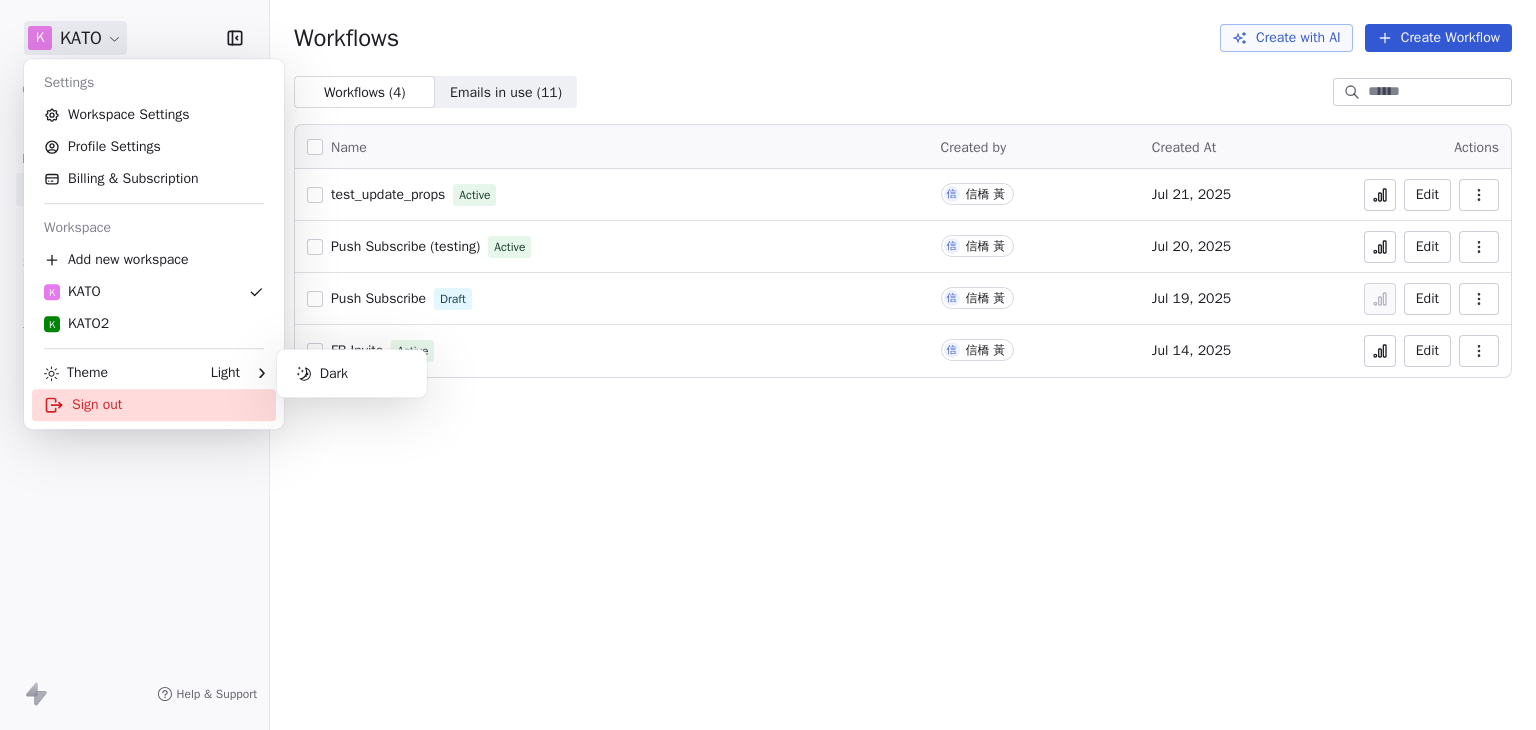 click on "Sign out" at bounding box center [154, 405] 